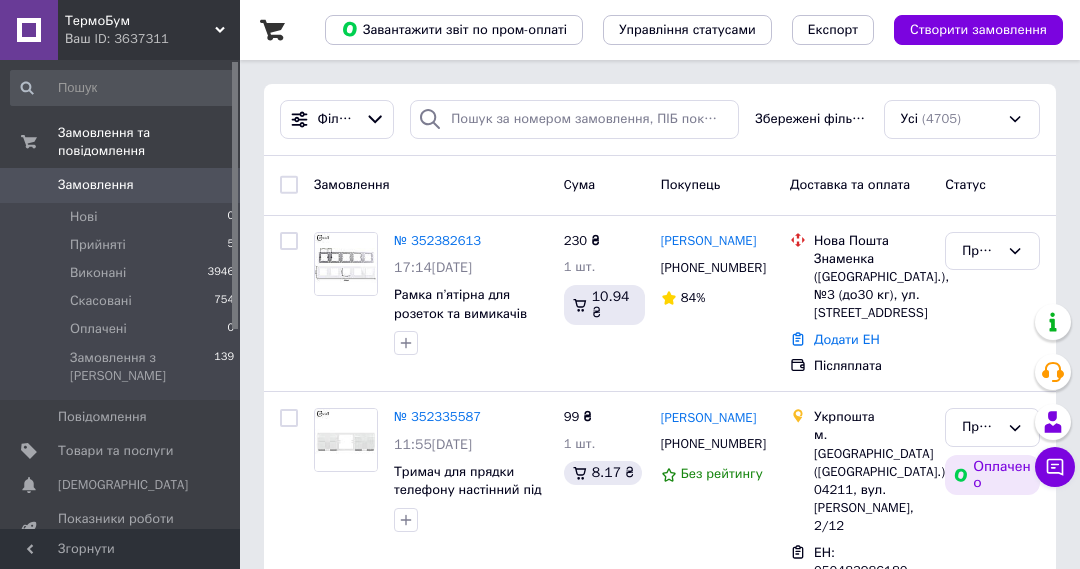 scroll, scrollTop: 0, scrollLeft: 0, axis: both 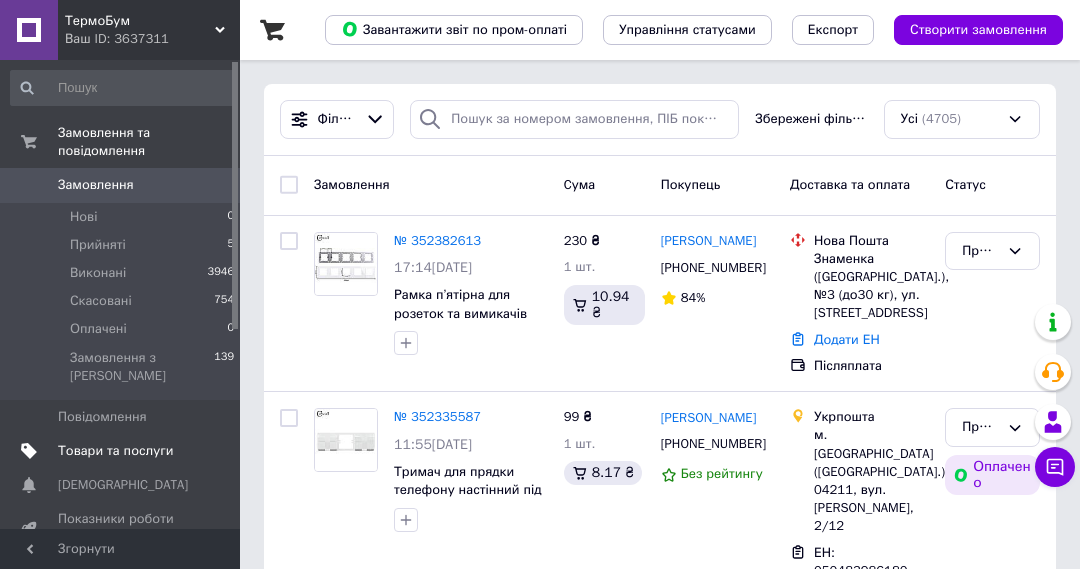 click on "Товари та послуги" at bounding box center [115, 451] 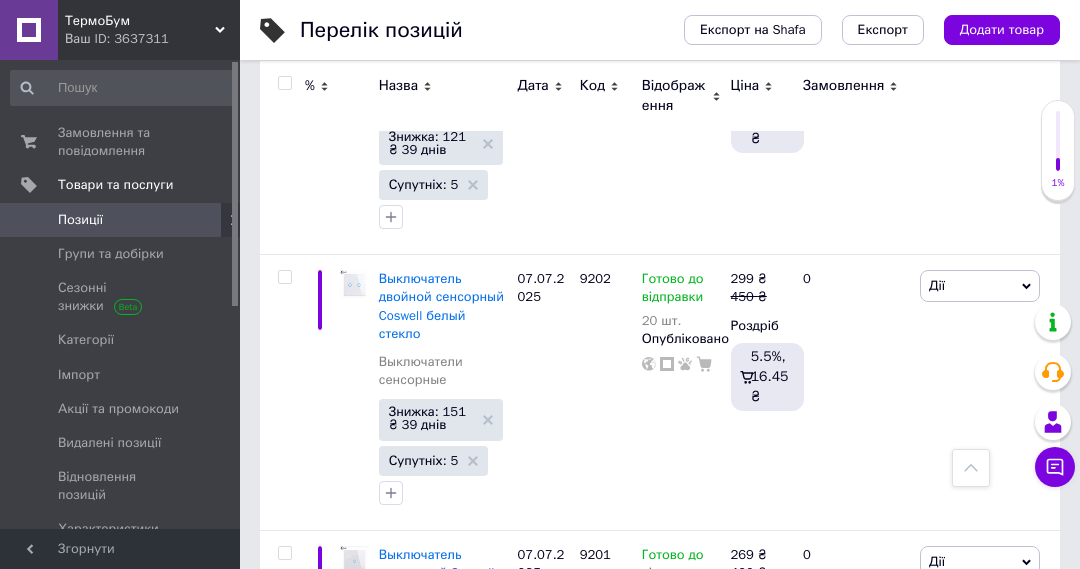 scroll, scrollTop: 1700, scrollLeft: 0, axis: vertical 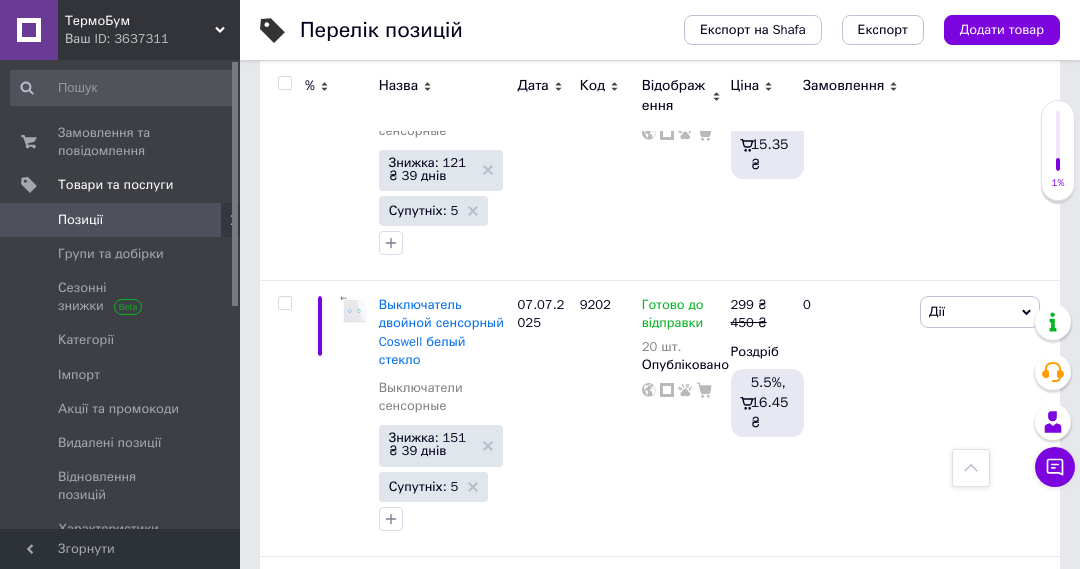 click 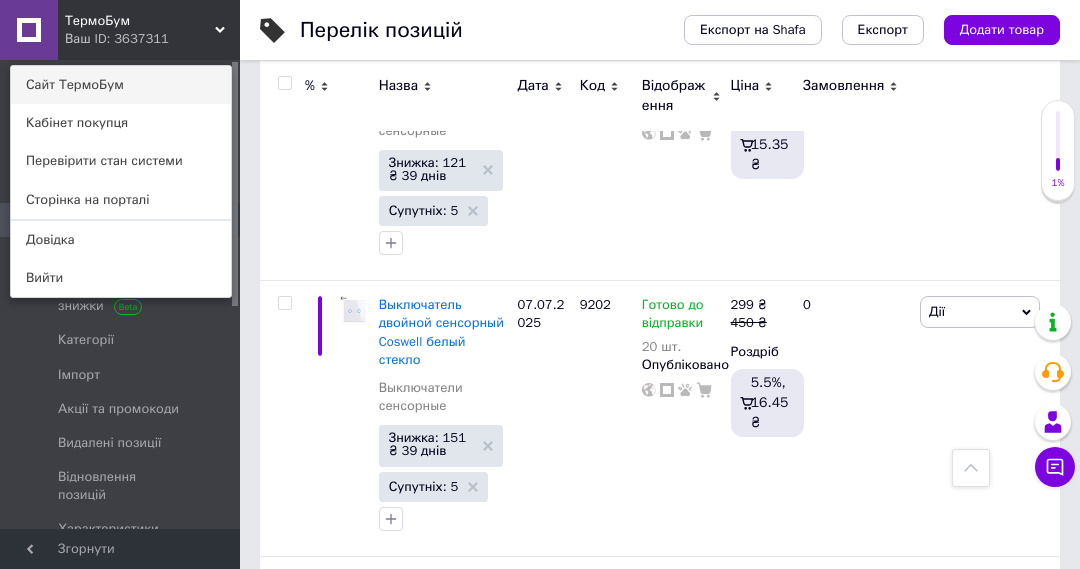 click on "Сайт ТермоБум" at bounding box center (121, 85) 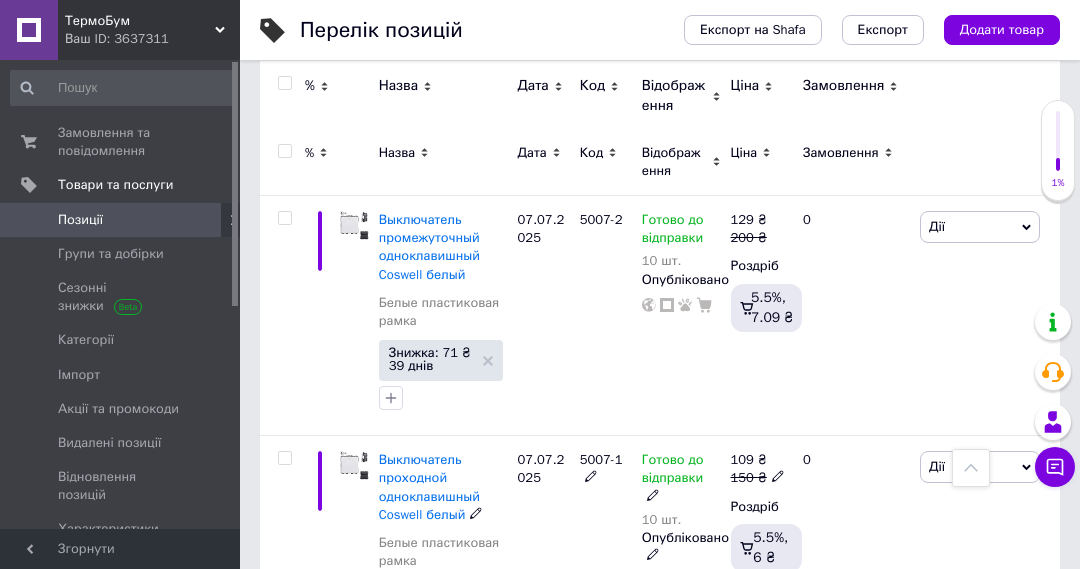 scroll, scrollTop: 0, scrollLeft: 0, axis: both 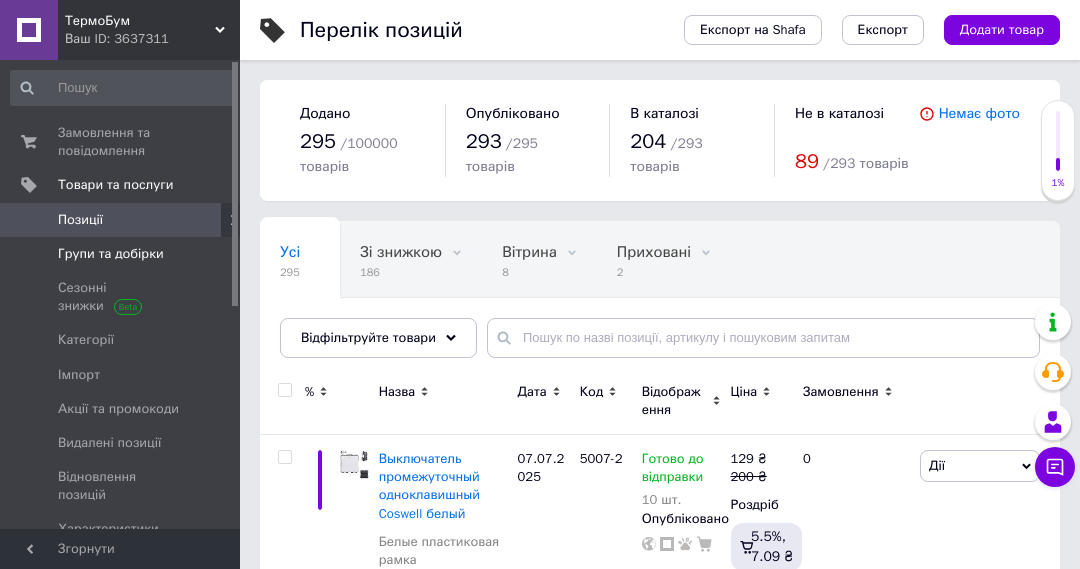 click on "Групи та добірки" at bounding box center [123, 254] 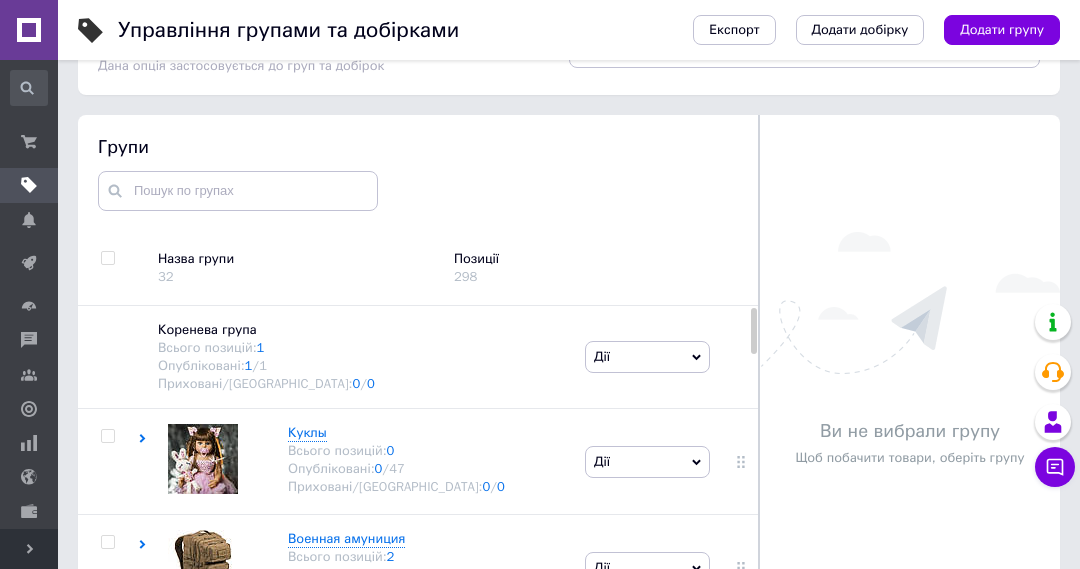 scroll, scrollTop: 113, scrollLeft: 0, axis: vertical 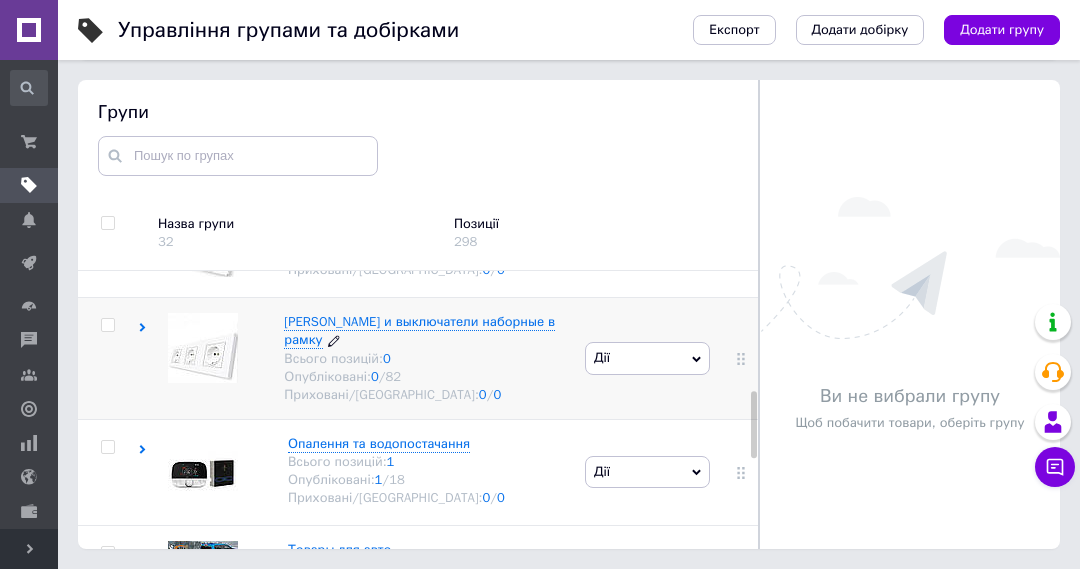click on "[PERSON_NAME] и выключатели наборные в рамку" at bounding box center [419, 330] 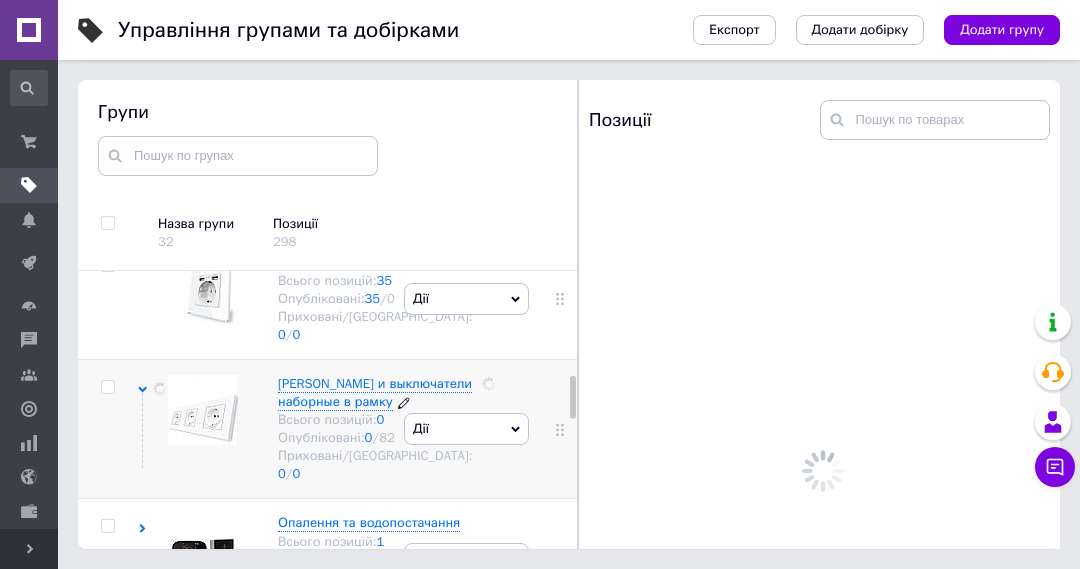 scroll, scrollTop: 677, scrollLeft: 0, axis: vertical 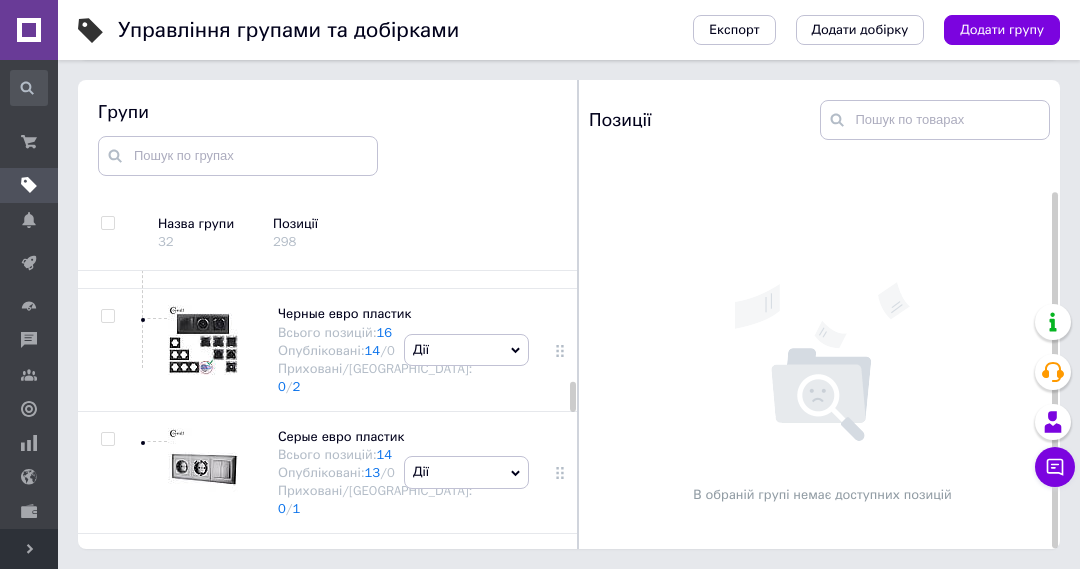 click on "Черные пластиковая рамка" at bounding box center (363, 69) 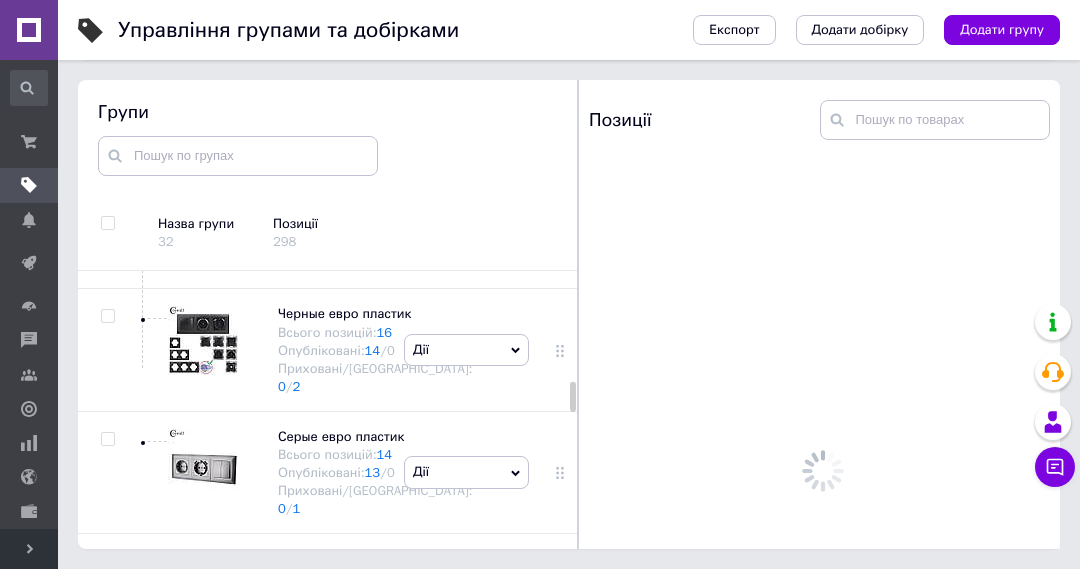 scroll, scrollTop: 0, scrollLeft: 0, axis: both 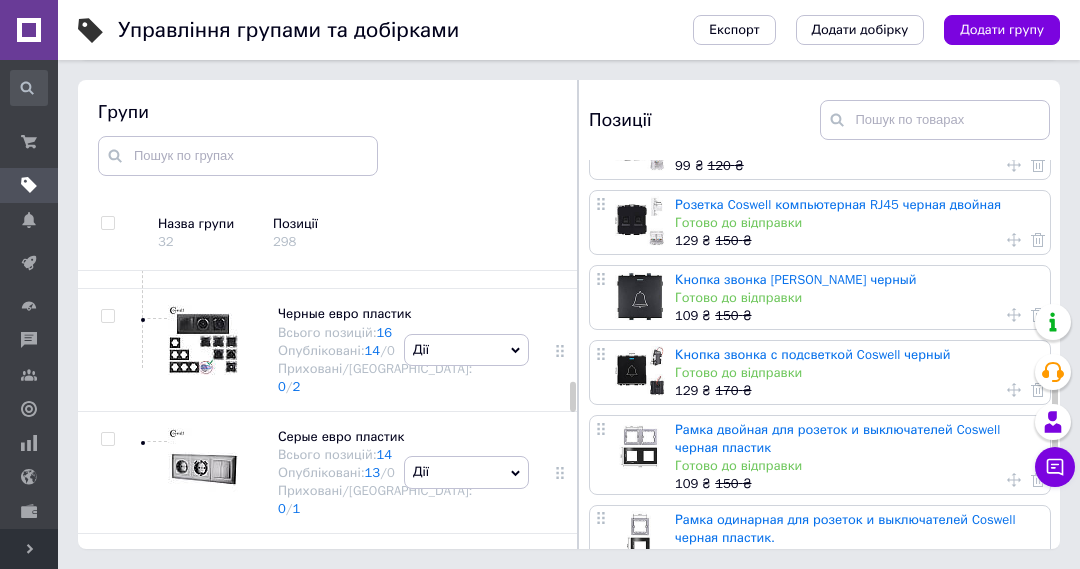 click 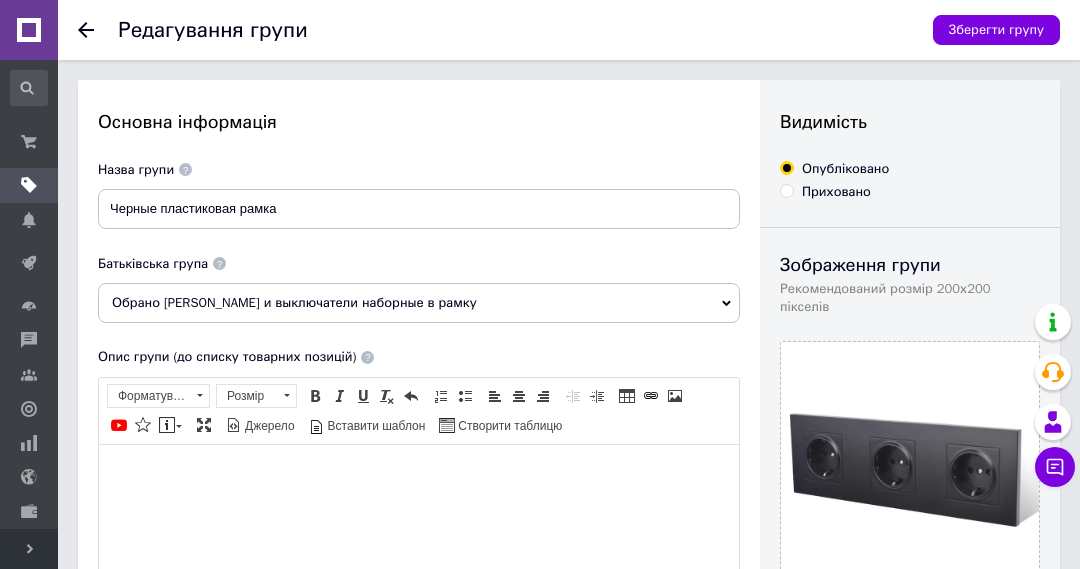 scroll, scrollTop: 0, scrollLeft: 0, axis: both 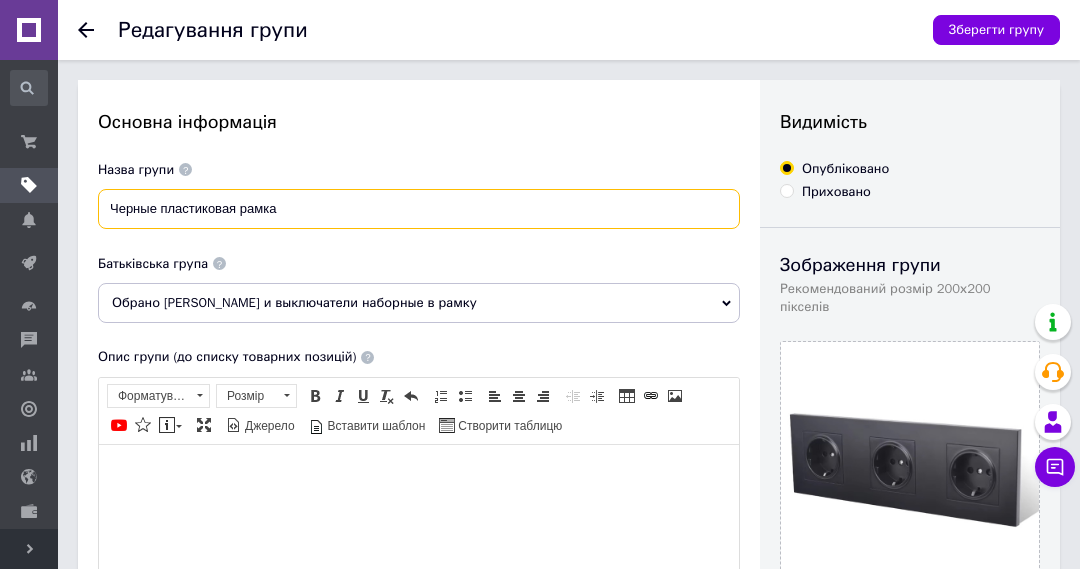 click on "Черные пластиковая рамка" at bounding box center [419, 209] 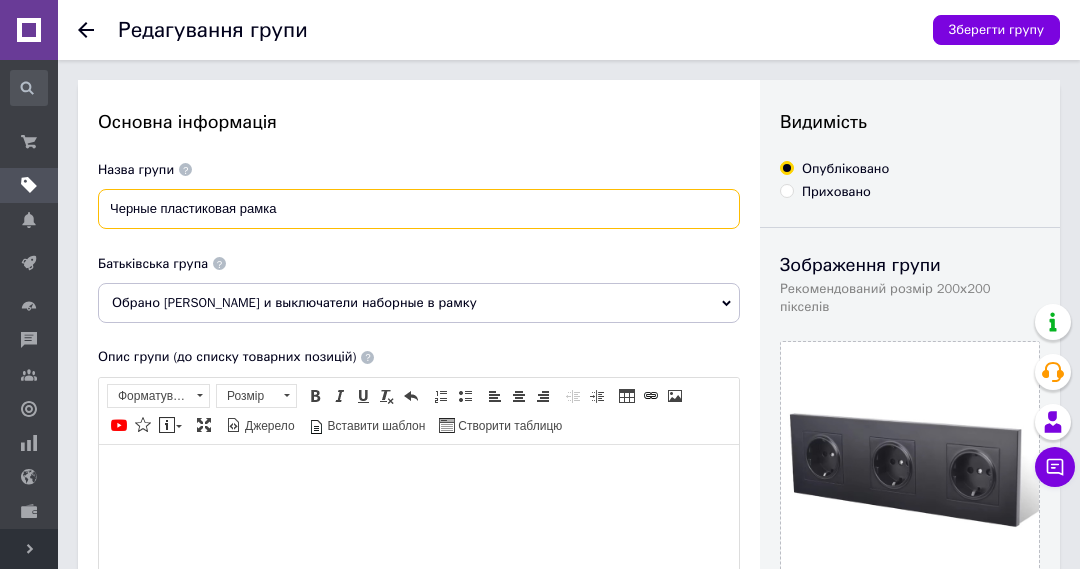 scroll, scrollTop: 0, scrollLeft: 0, axis: both 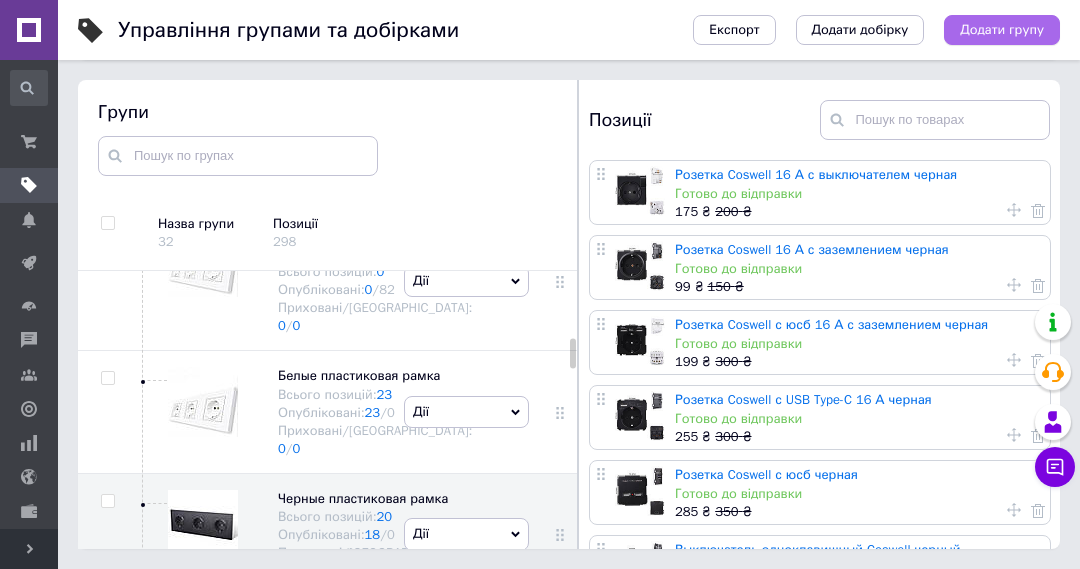 click on "Додати групу" at bounding box center (1002, 30) 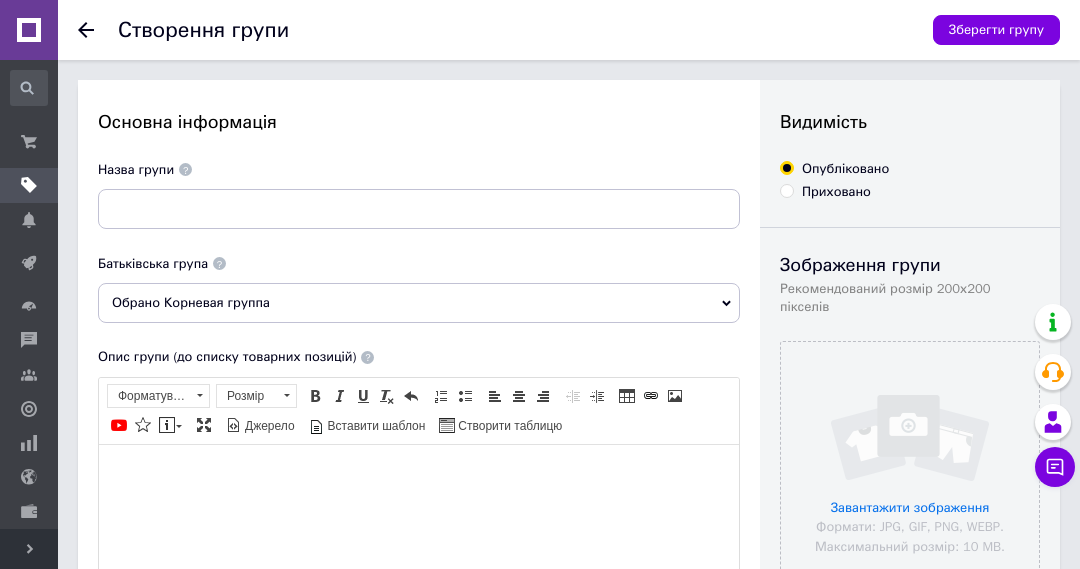 scroll, scrollTop: 0, scrollLeft: 0, axis: both 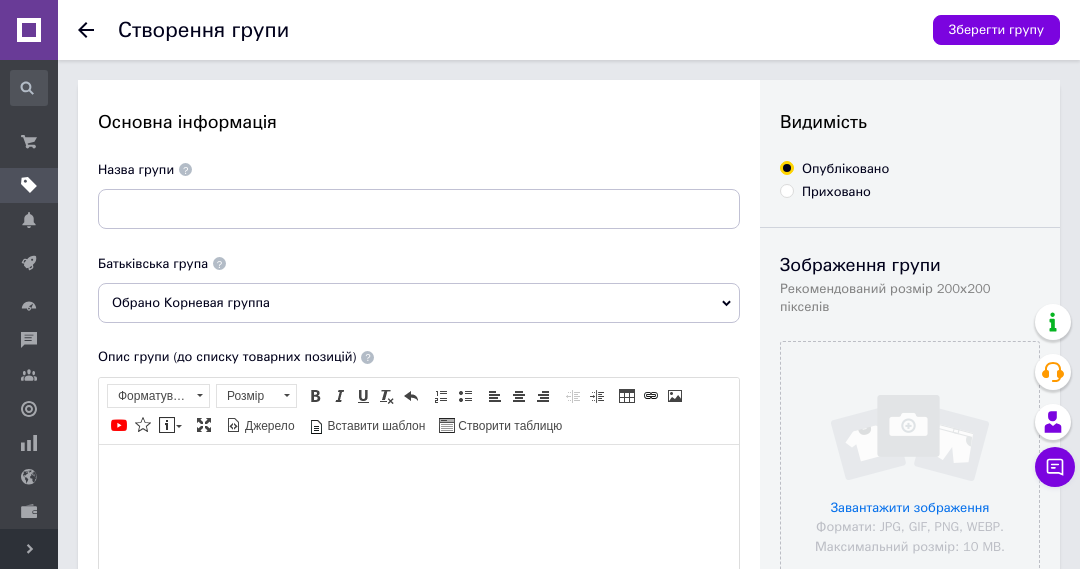 drag, startPoint x: 264, startPoint y: 209, endPoint x: 236, endPoint y: 245, distance: 45.607018 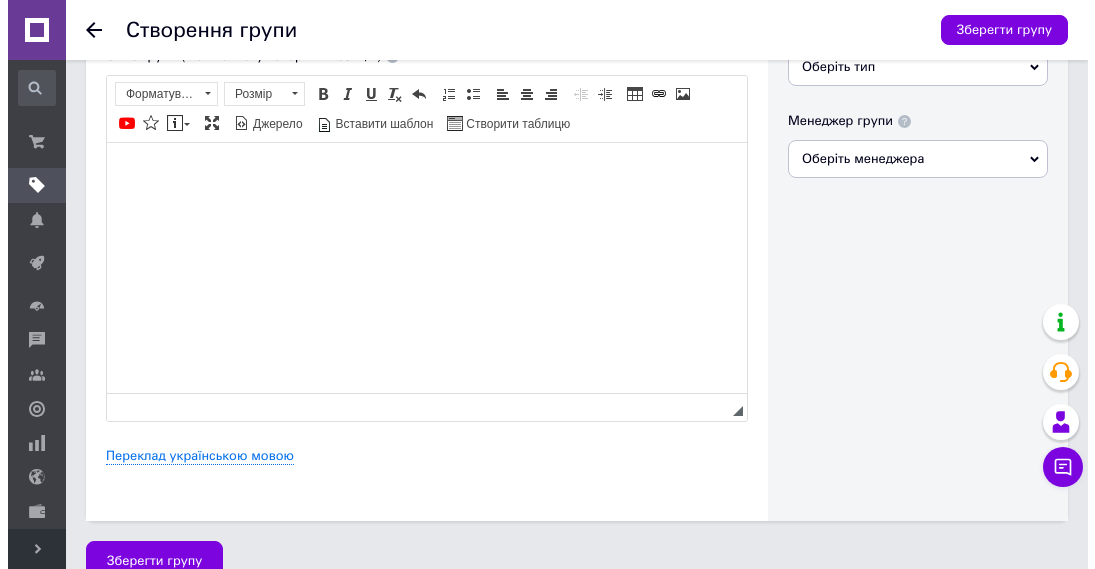 scroll, scrollTop: 734, scrollLeft: 0, axis: vertical 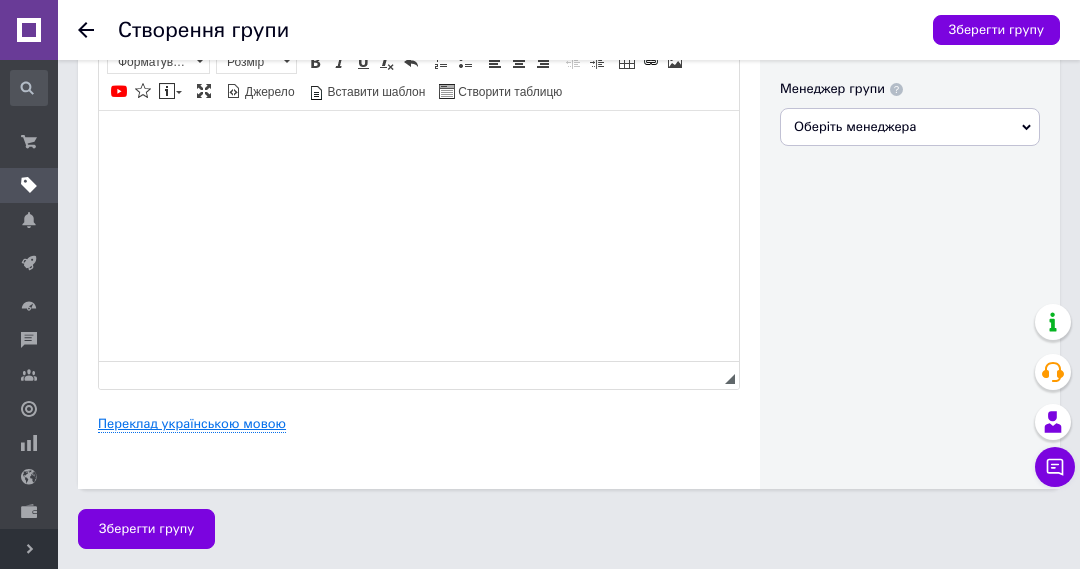 click on "Переклад українською мовою" at bounding box center (192, 424) 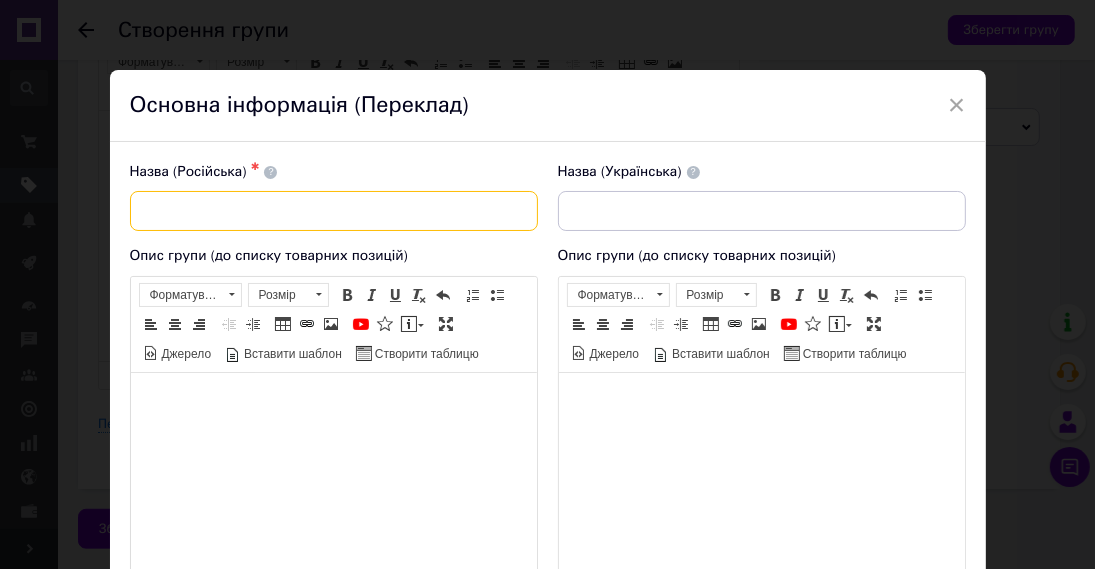 paste on "Черные пластиковая рамка" 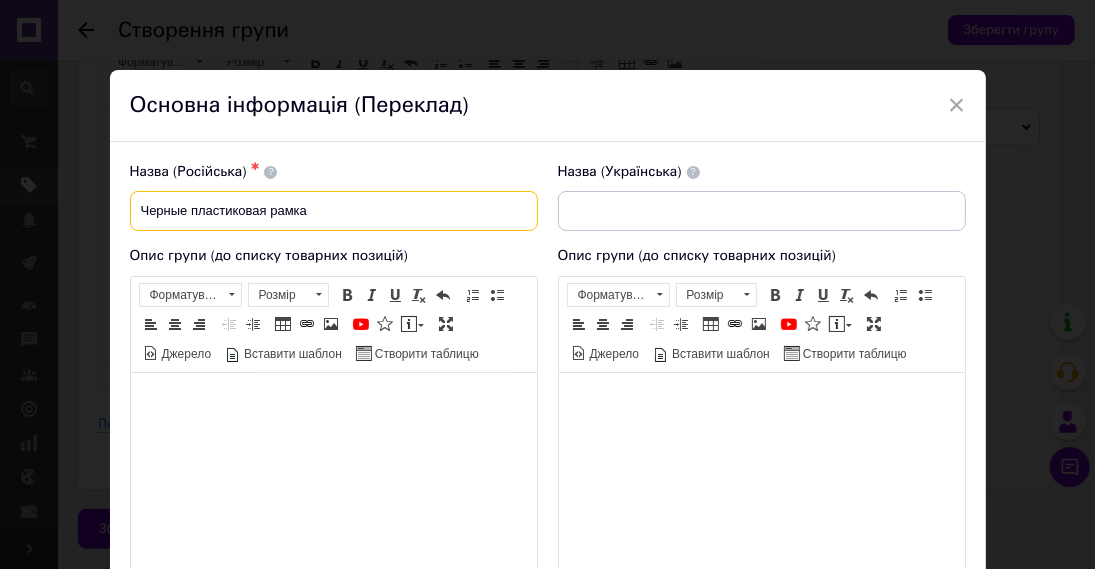 click on "Черные пластиковая рамка" at bounding box center [334, 211] 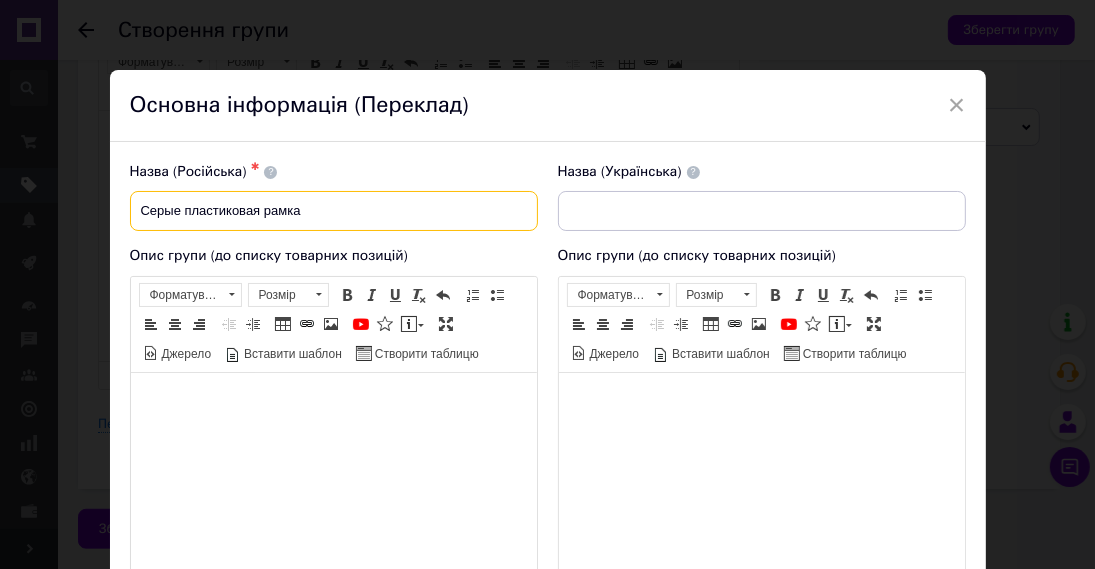 click on "Серые пластиковая рамка" at bounding box center (334, 211) 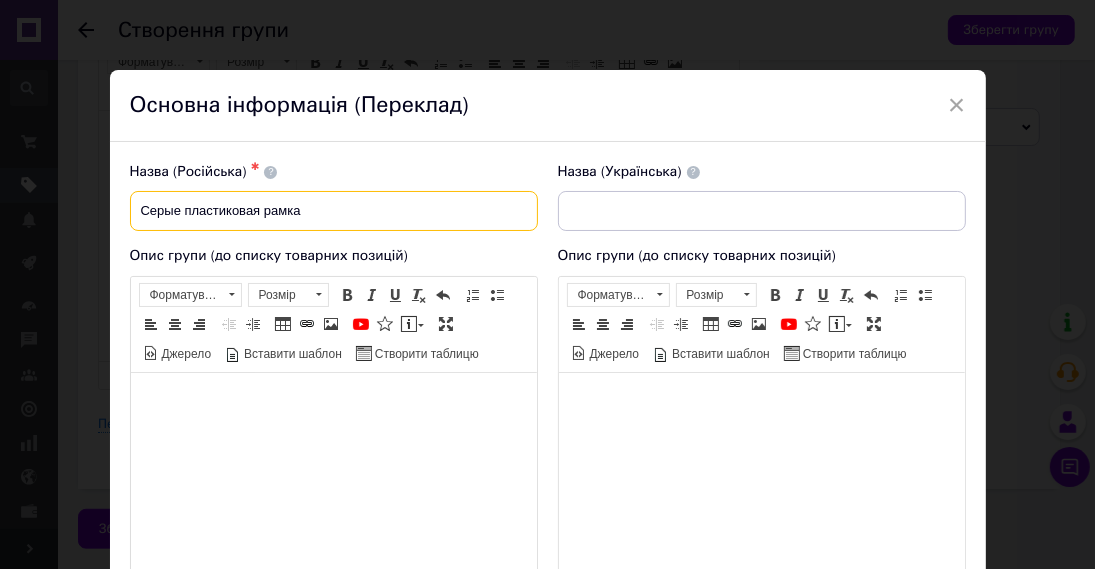type on "Серые пластиковая рамка" 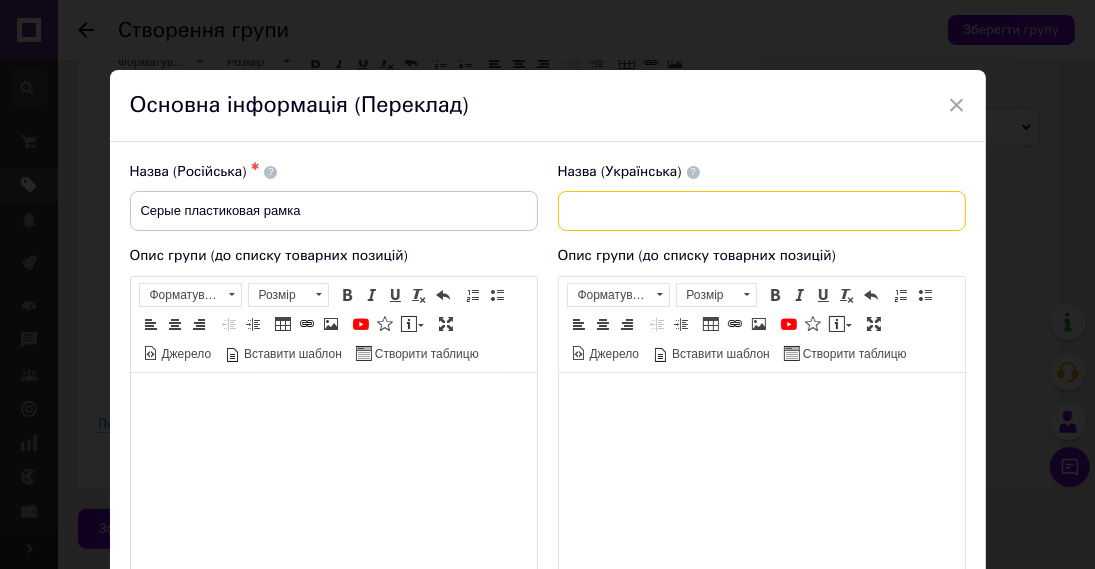 paste on "Сірий пластиковий кадр" 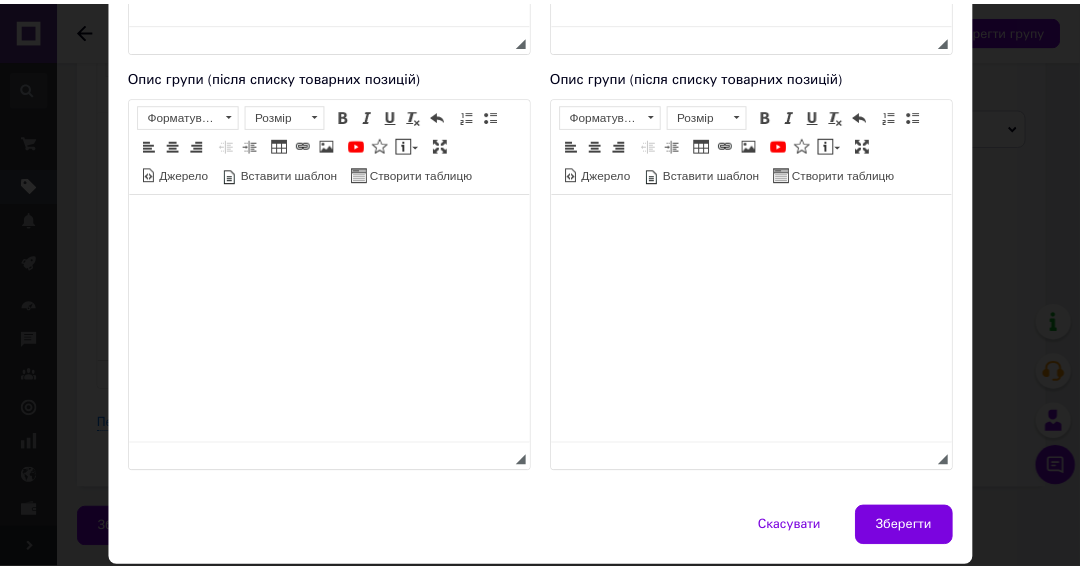scroll, scrollTop: 663, scrollLeft: 0, axis: vertical 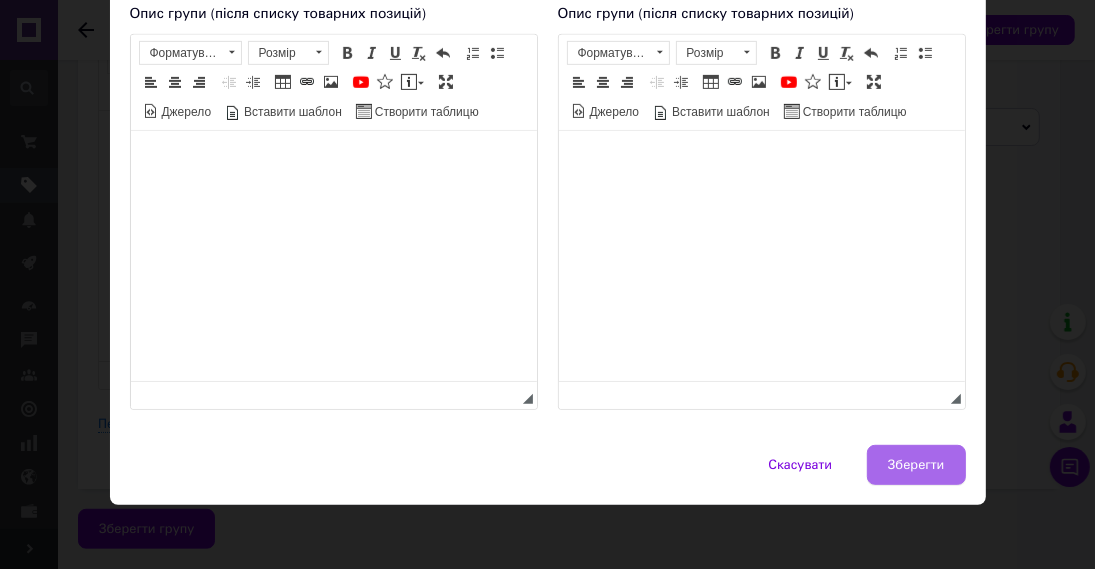 type on "Сірий пластикова рамка" 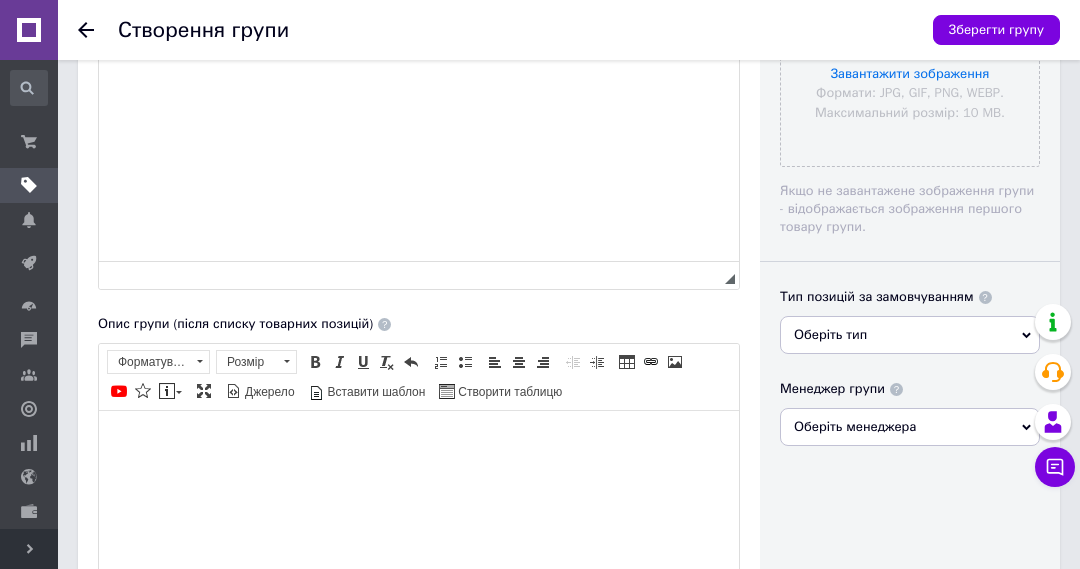 scroll, scrollTop: 34, scrollLeft: 0, axis: vertical 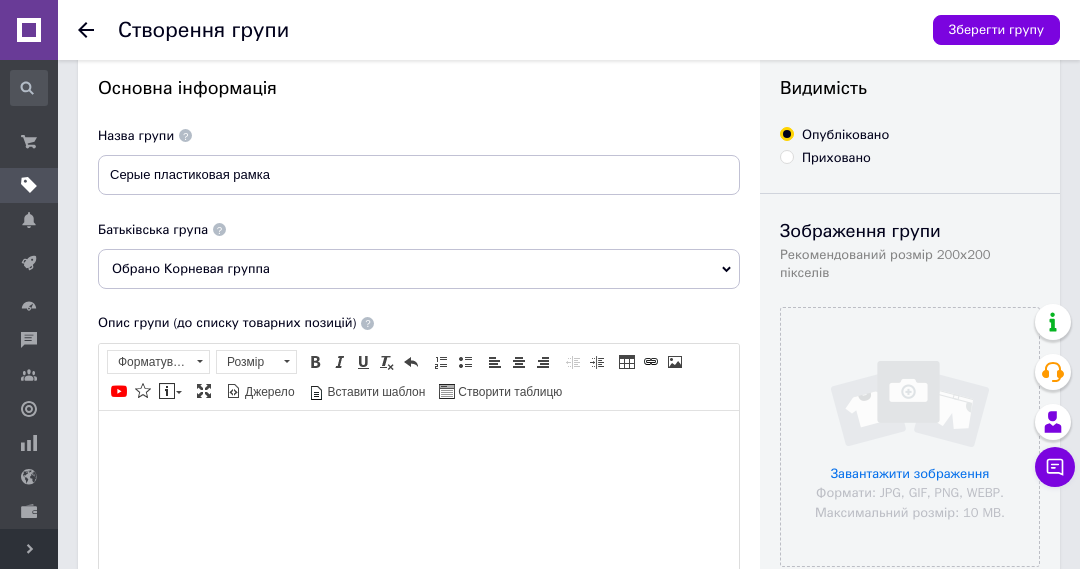 click on "Обрано Корневая группа" at bounding box center (419, 269) 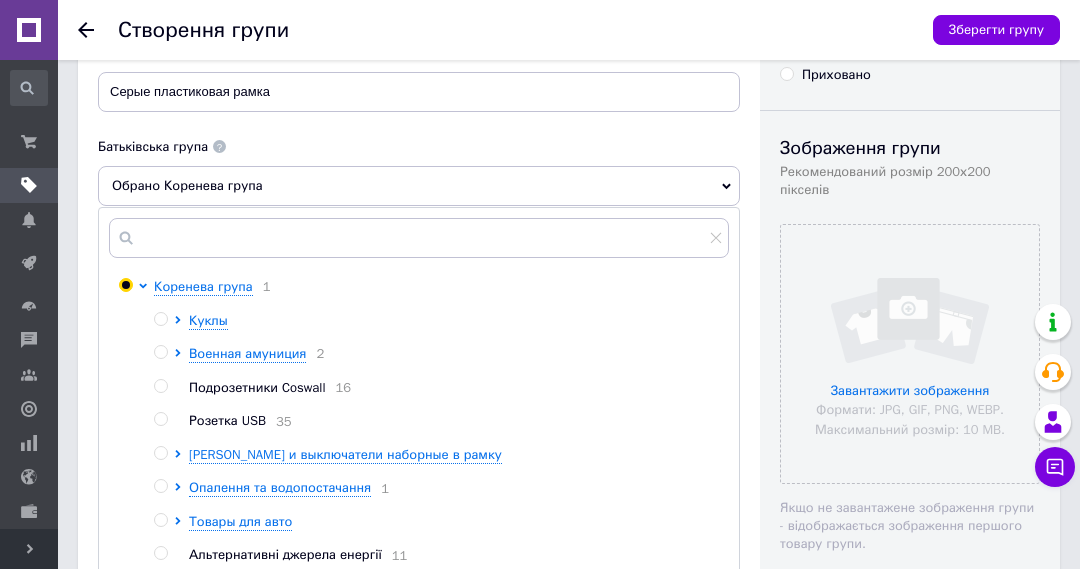 scroll, scrollTop: 134, scrollLeft: 0, axis: vertical 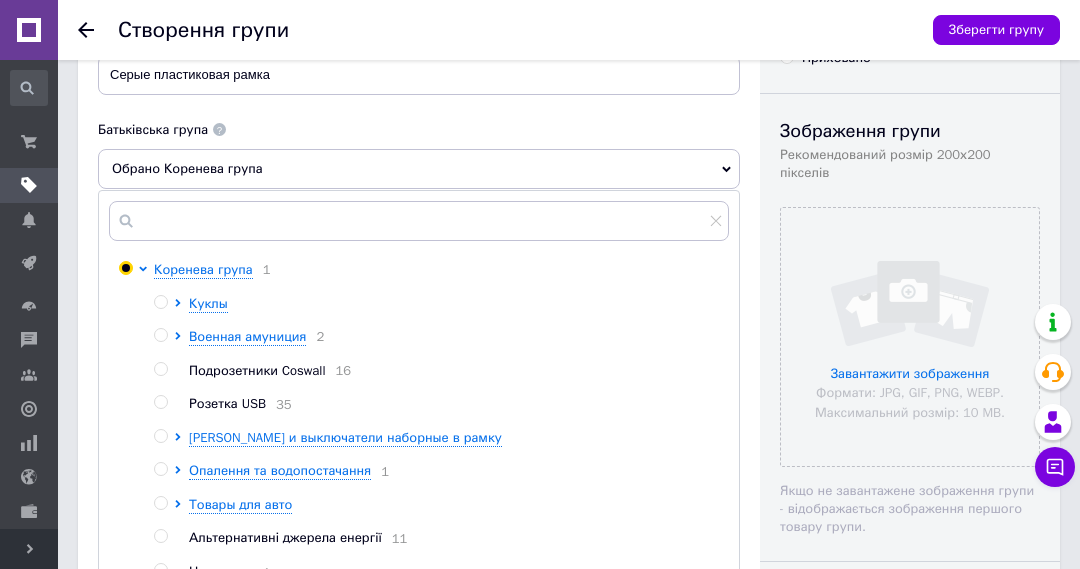 click at bounding box center (160, 436) 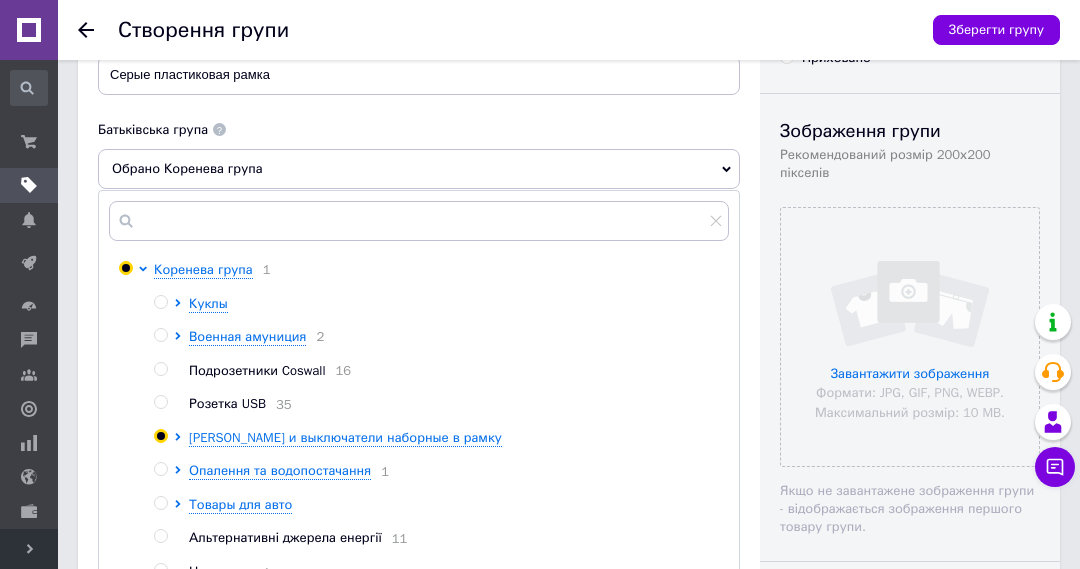 radio on "true" 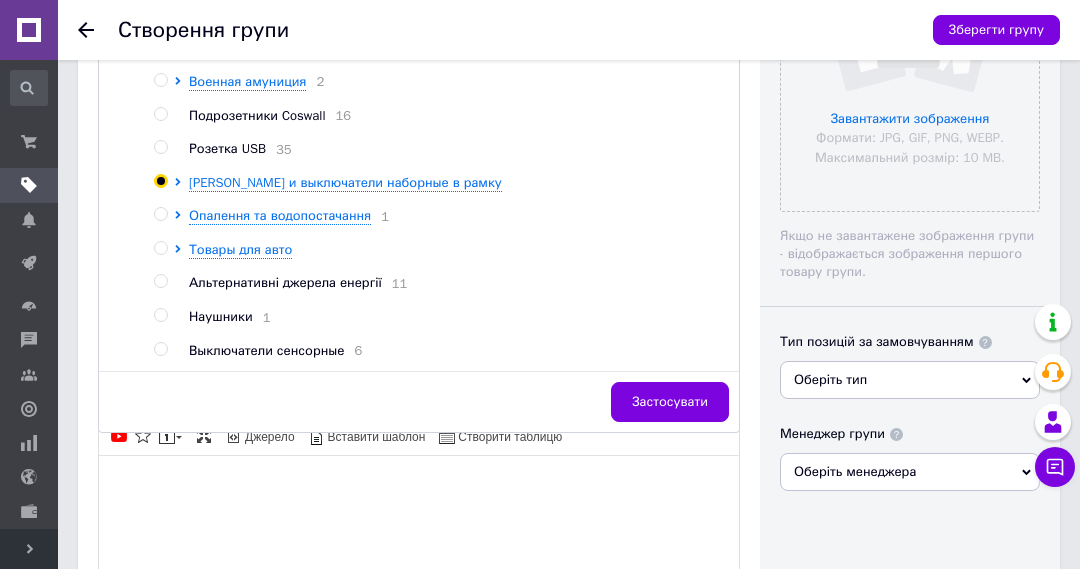 scroll, scrollTop: 434, scrollLeft: 0, axis: vertical 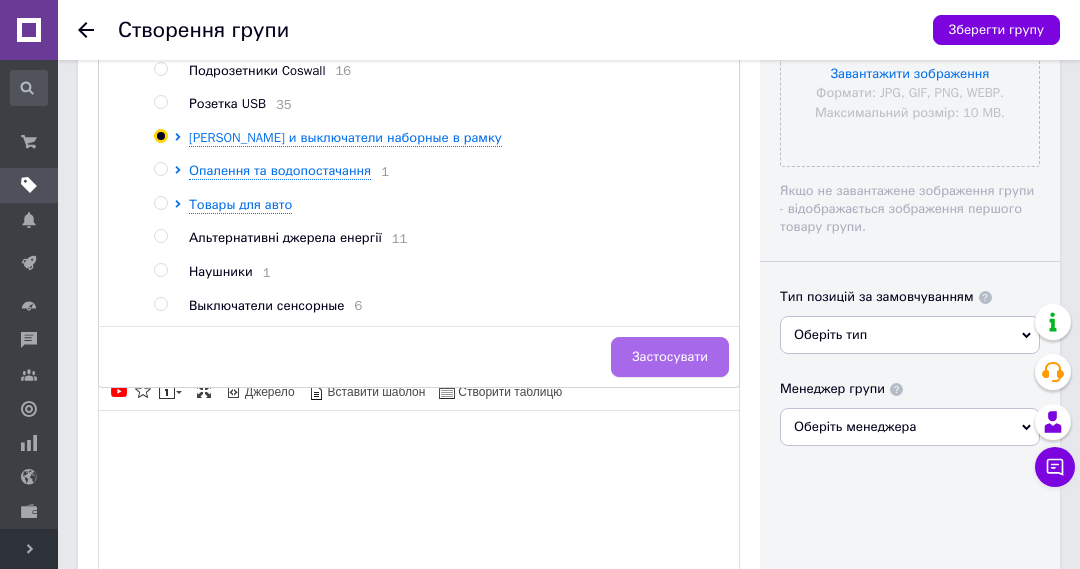 click on "Застосувати" at bounding box center (670, 357) 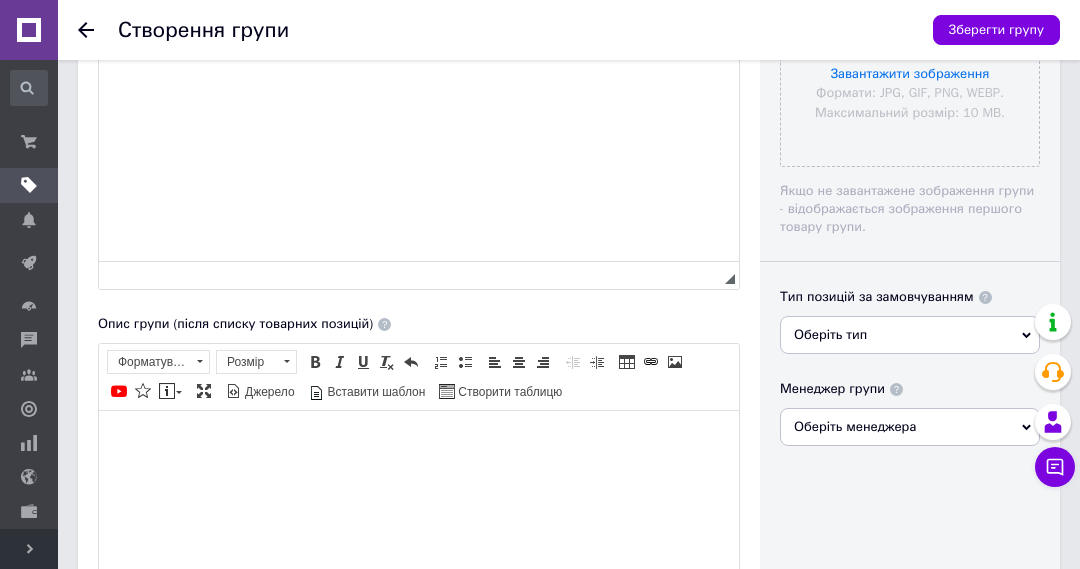 scroll, scrollTop: 0, scrollLeft: 0, axis: both 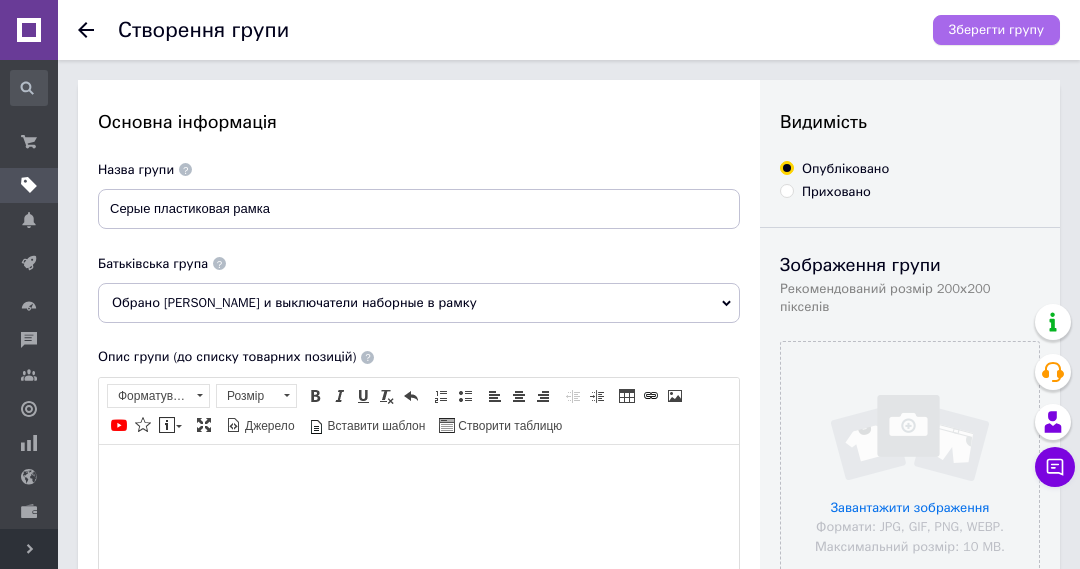 click on "Зберегти групу" at bounding box center (996, 30) 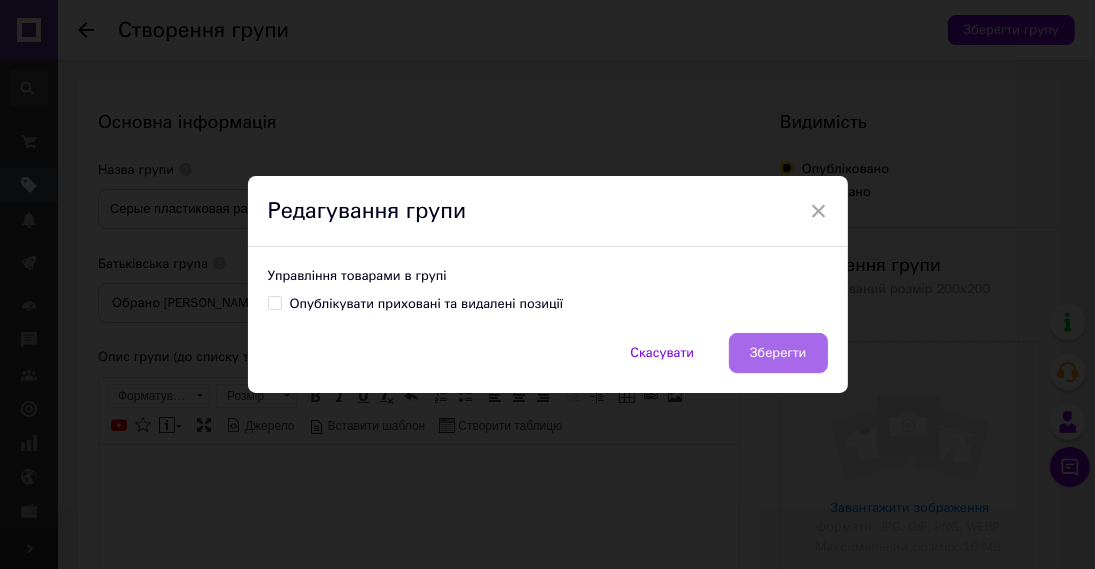 click on "Зберегти" at bounding box center [778, 353] 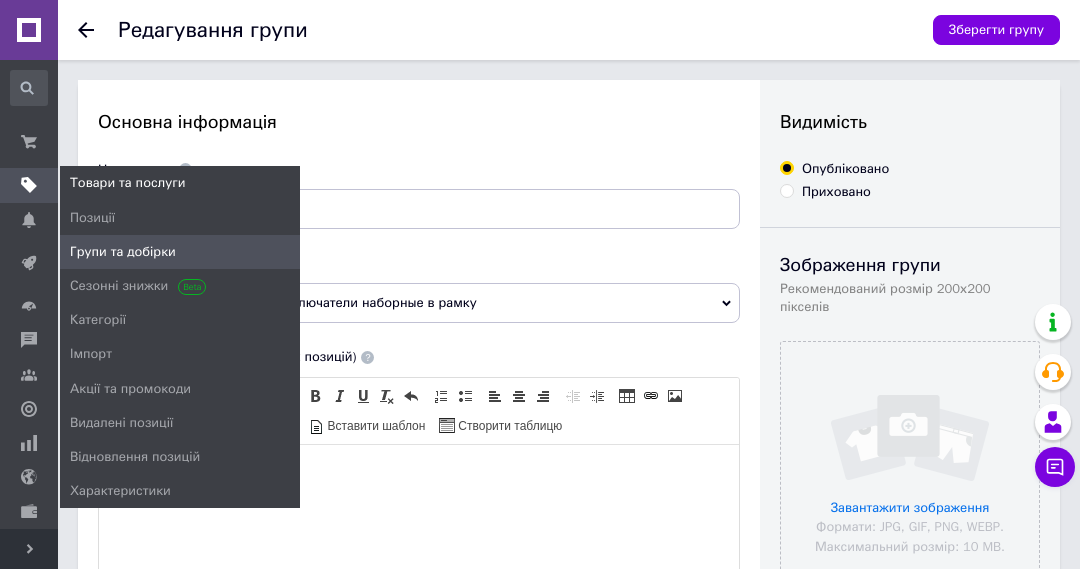 click on "Групи та добірки" at bounding box center (123, 252) 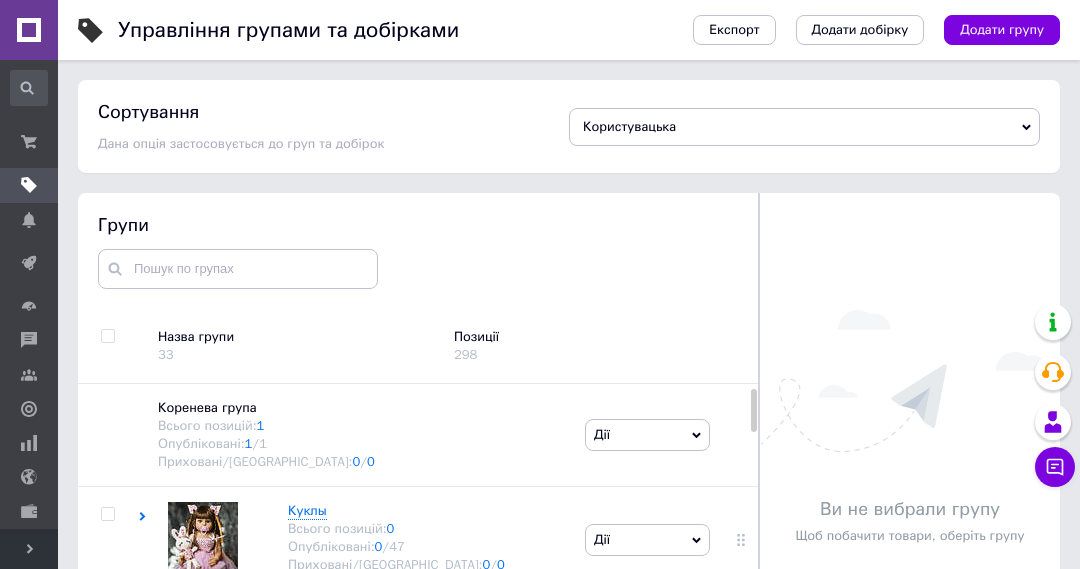 scroll, scrollTop: 40, scrollLeft: 0, axis: vertical 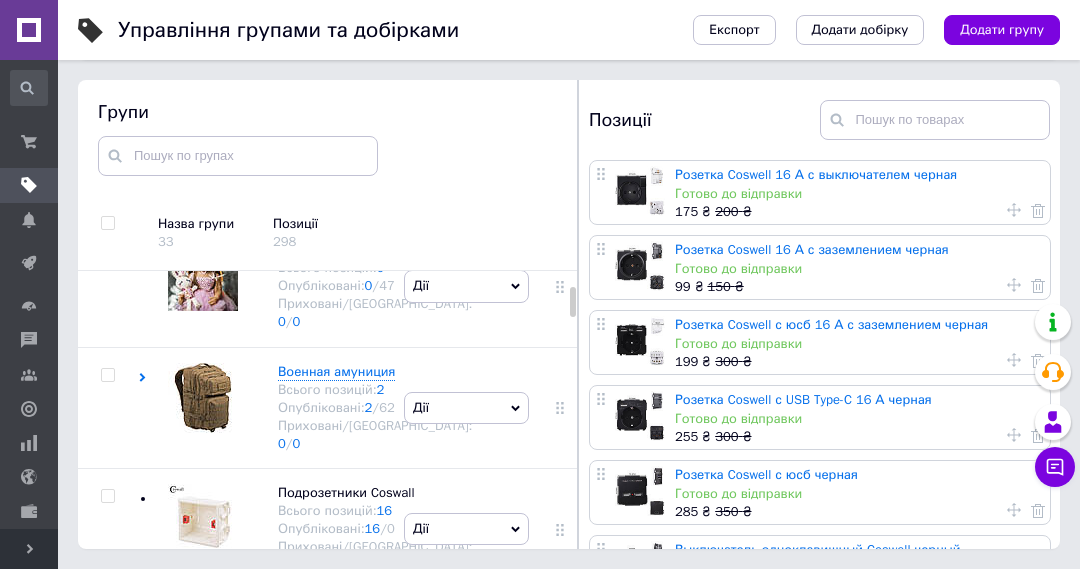 click on "Розгорнути" at bounding box center [29, 549] 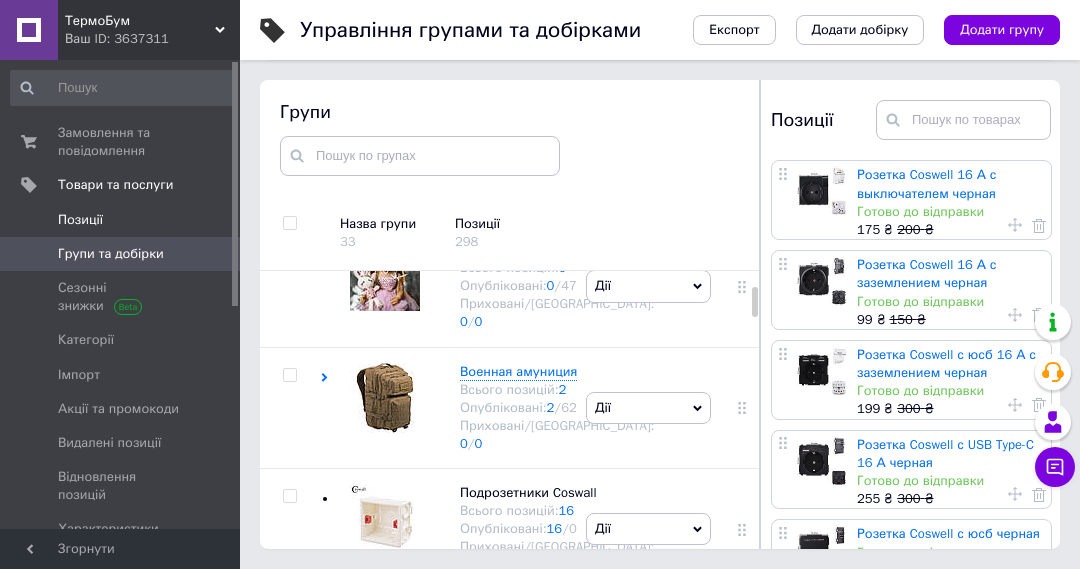 click on "Позиції" at bounding box center [80, 220] 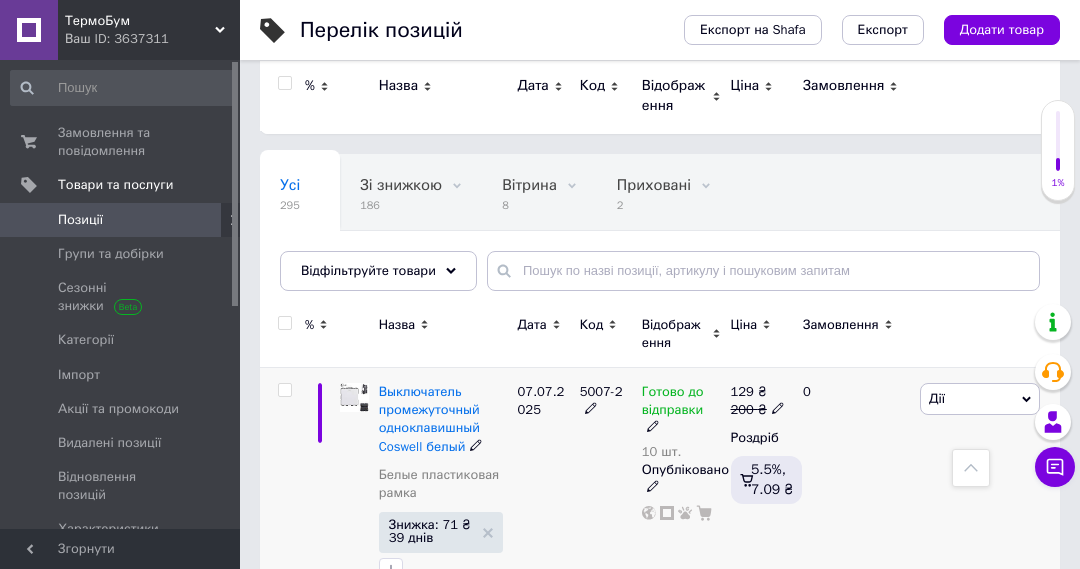 scroll, scrollTop: 0, scrollLeft: 0, axis: both 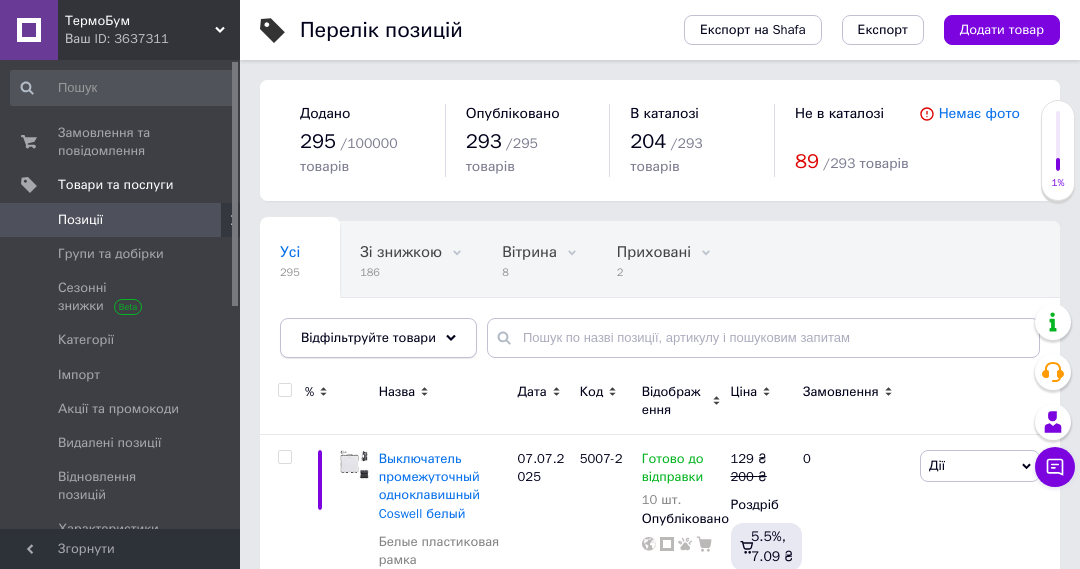 click on "Відфільтруйте товари" at bounding box center (378, 338) 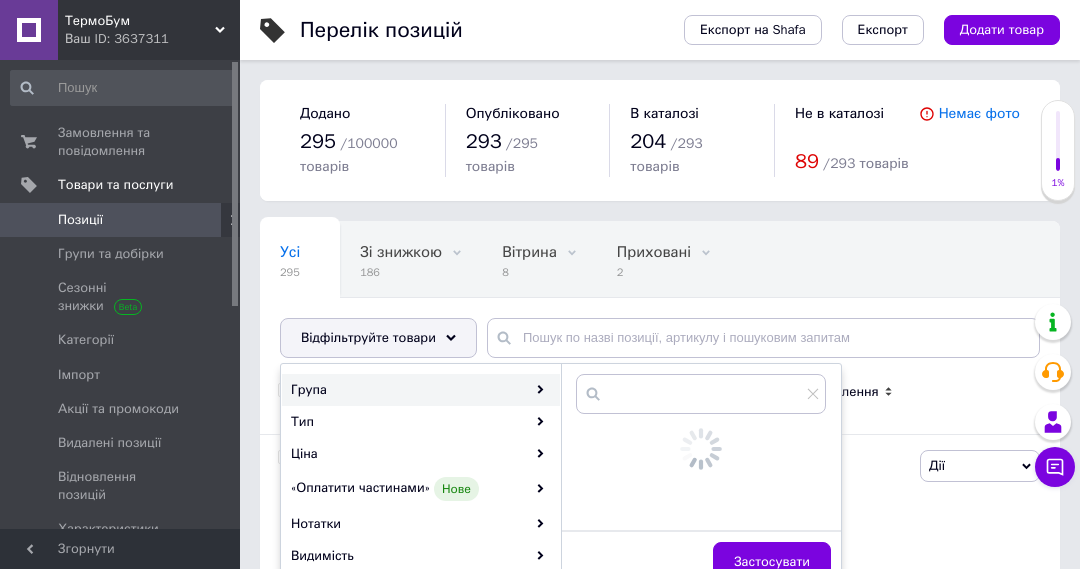 click 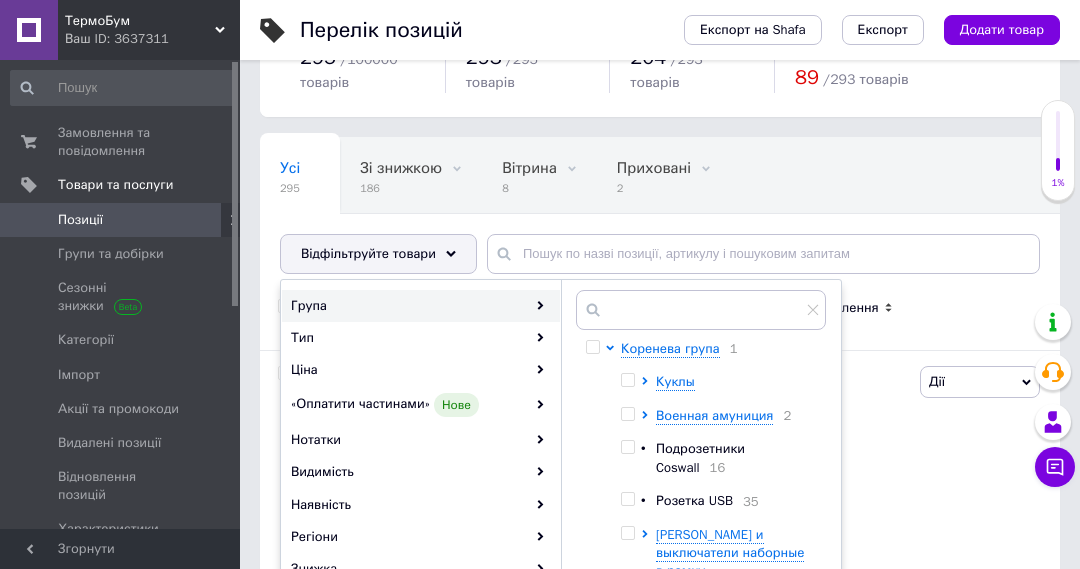 scroll, scrollTop: 200, scrollLeft: 0, axis: vertical 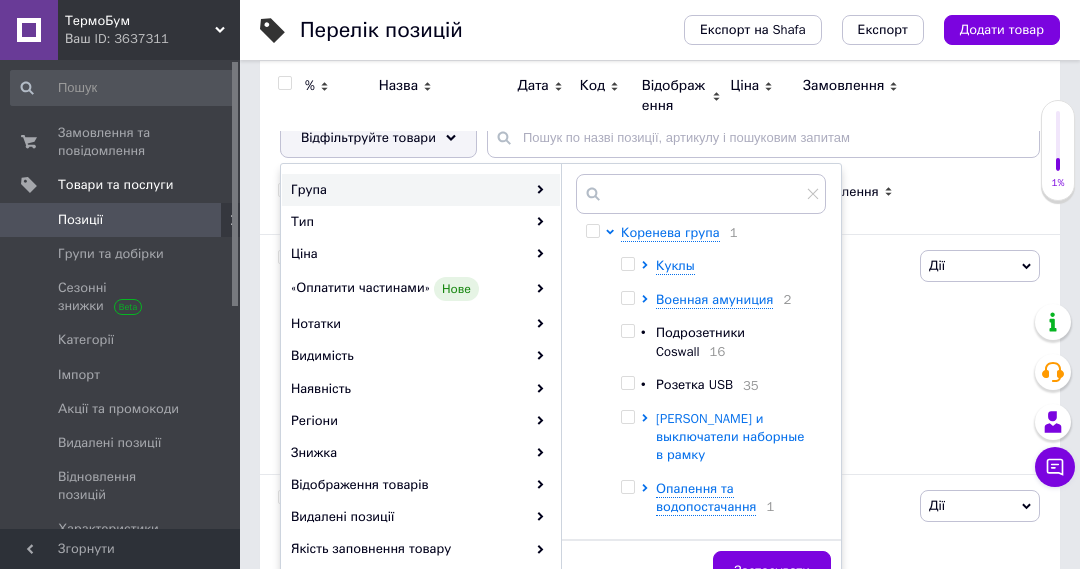 click on "[PERSON_NAME] и выключатели наборные в рамку" at bounding box center (730, 436) 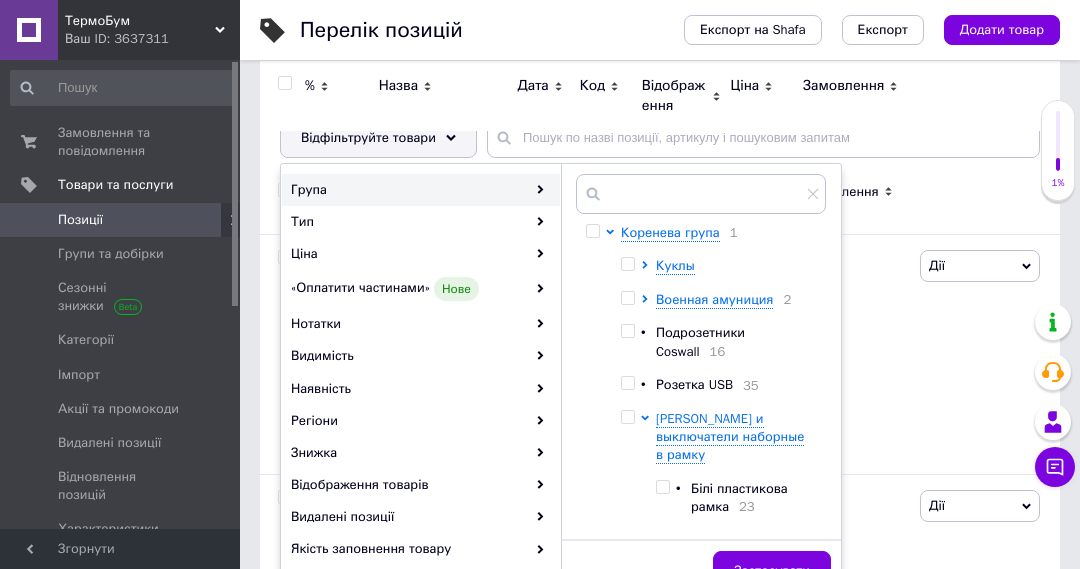 scroll, scrollTop: 200, scrollLeft: 0, axis: vertical 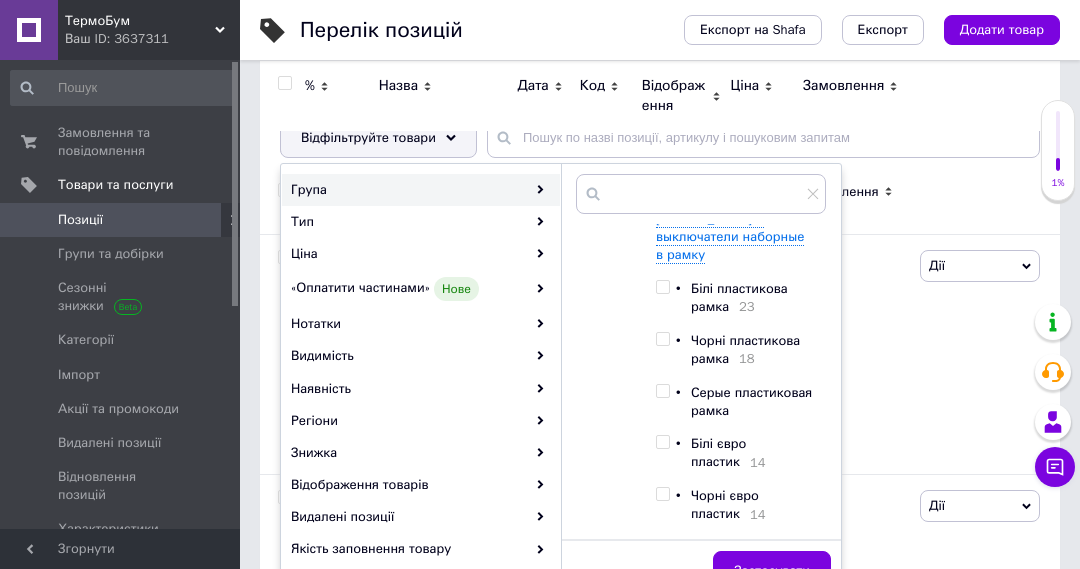 click at bounding box center [662, 339] 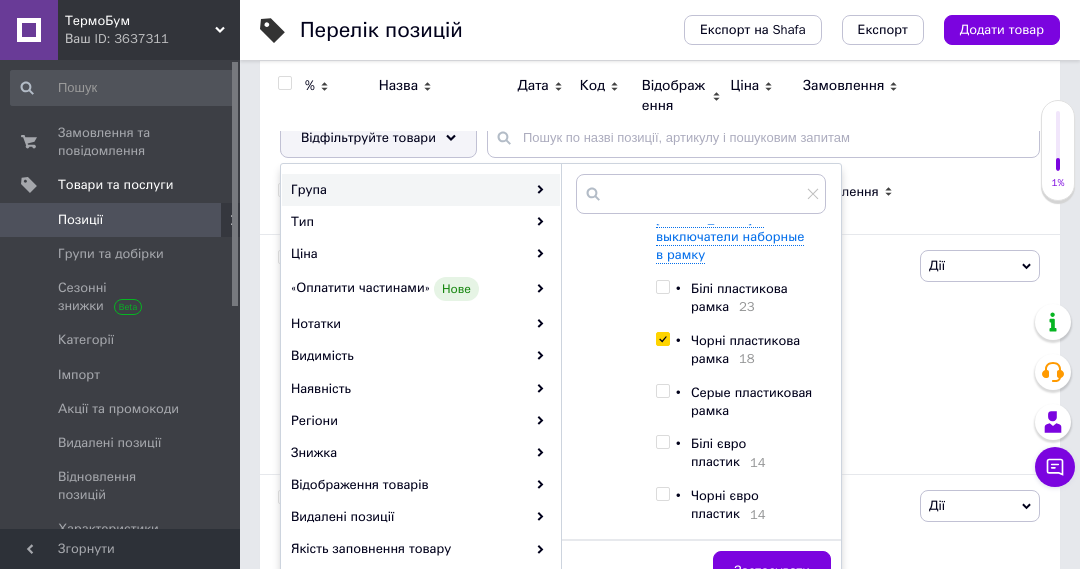 checkbox on "true" 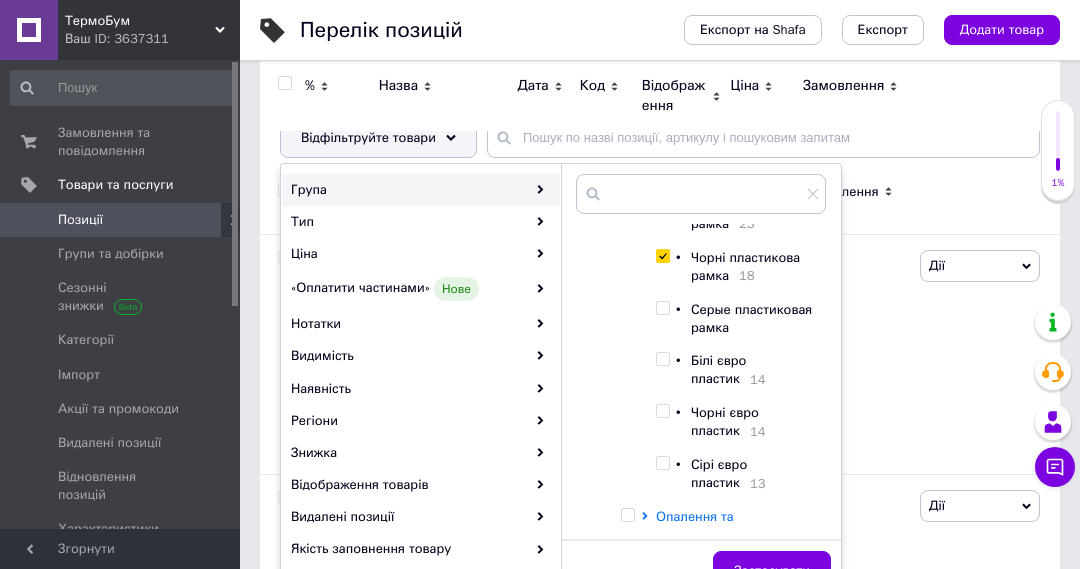 scroll, scrollTop: 300, scrollLeft: 0, axis: vertical 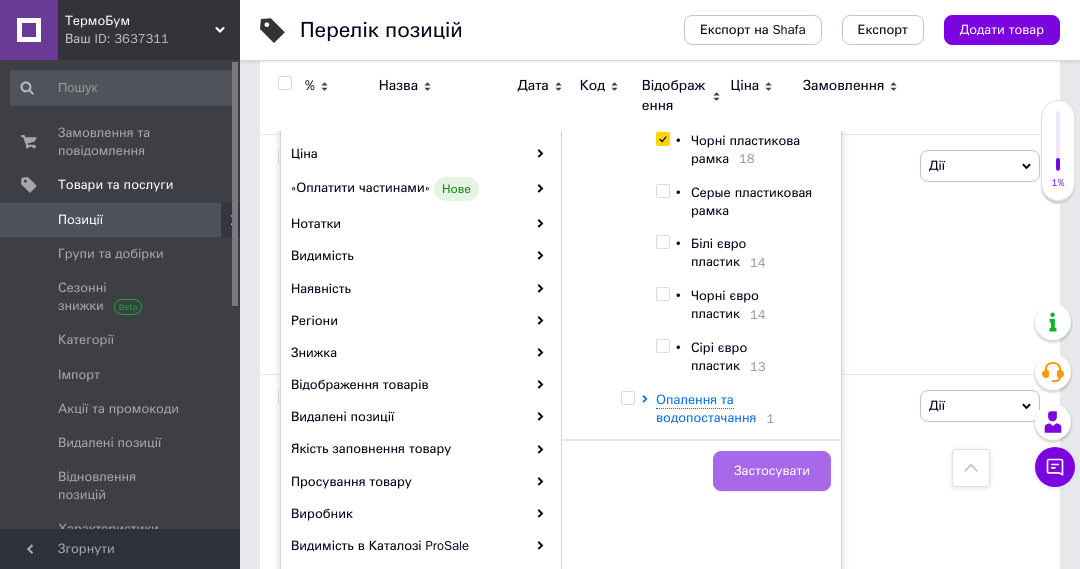 click on "Застосувати" at bounding box center [772, 471] 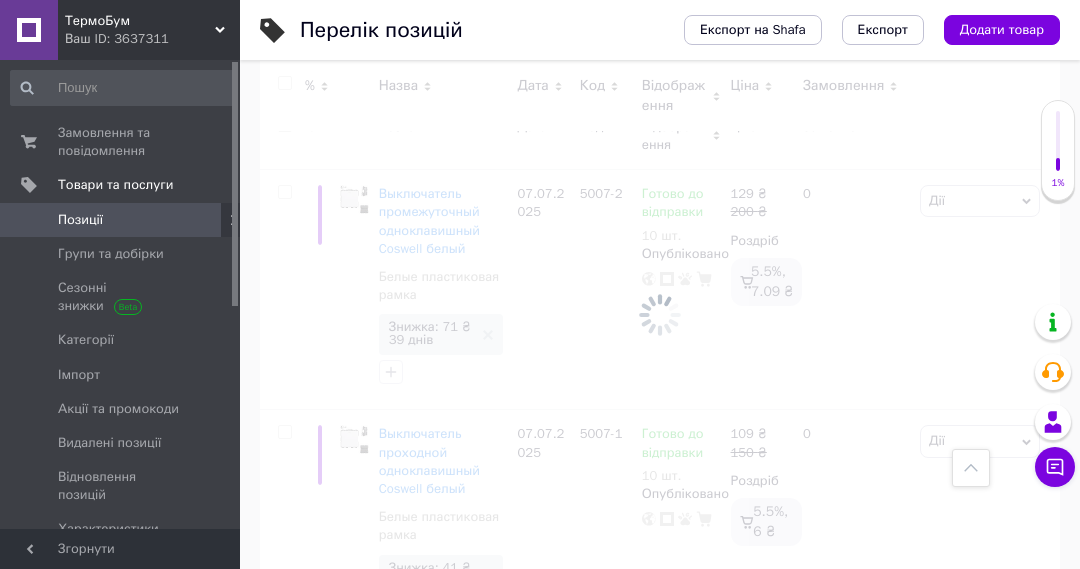 scroll, scrollTop: 0, scrollLeft: 257, axis: horizontal 